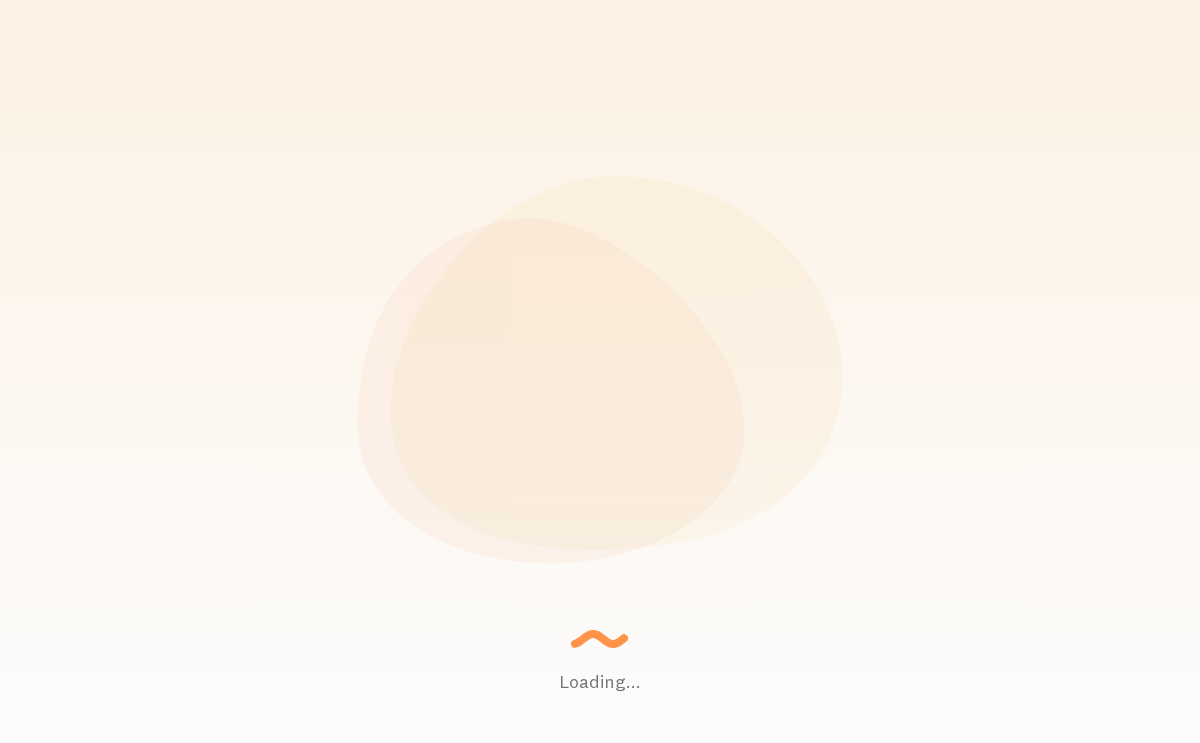 scroll, scrollTop: 0, scrollLeft: 0, axis: both 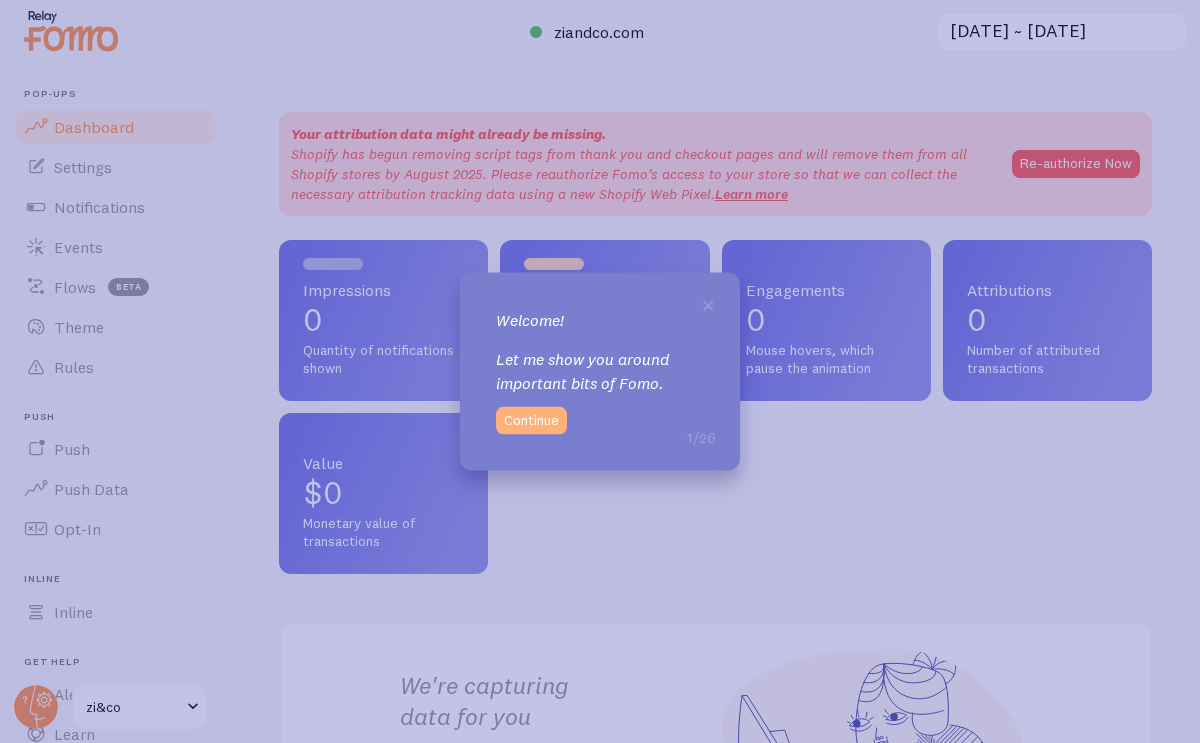 click on "Continue" at bounding box center (531, 421) 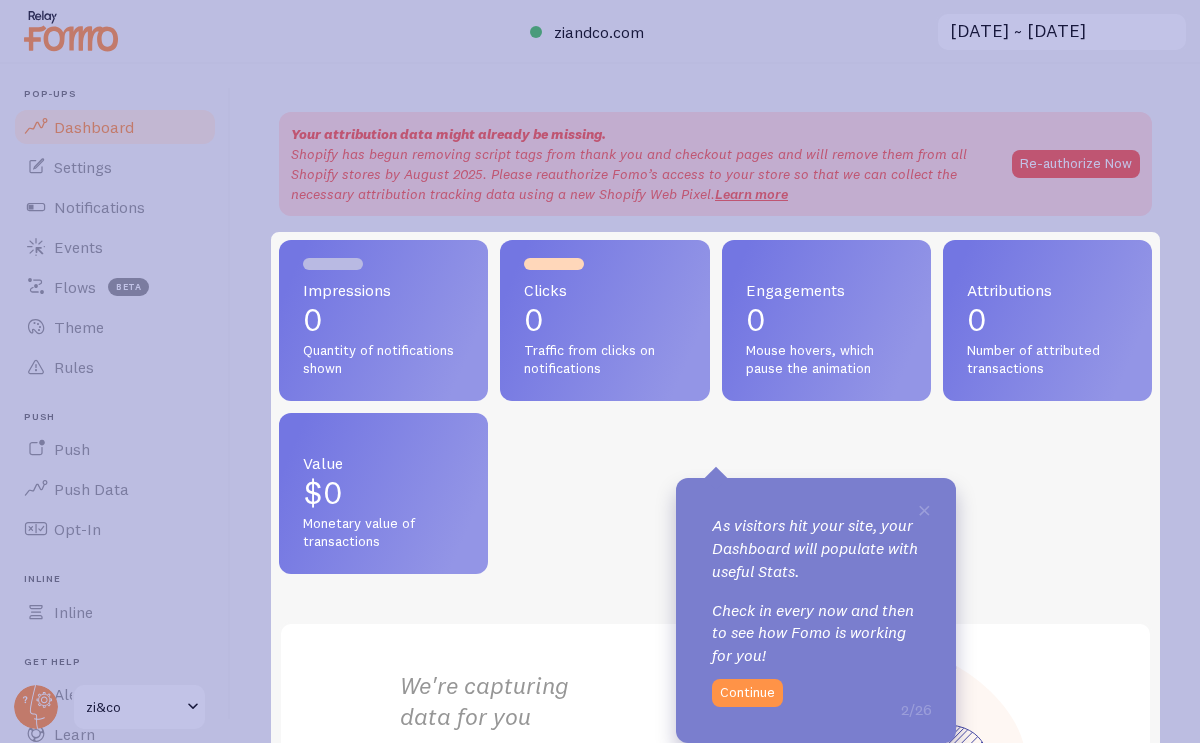 click 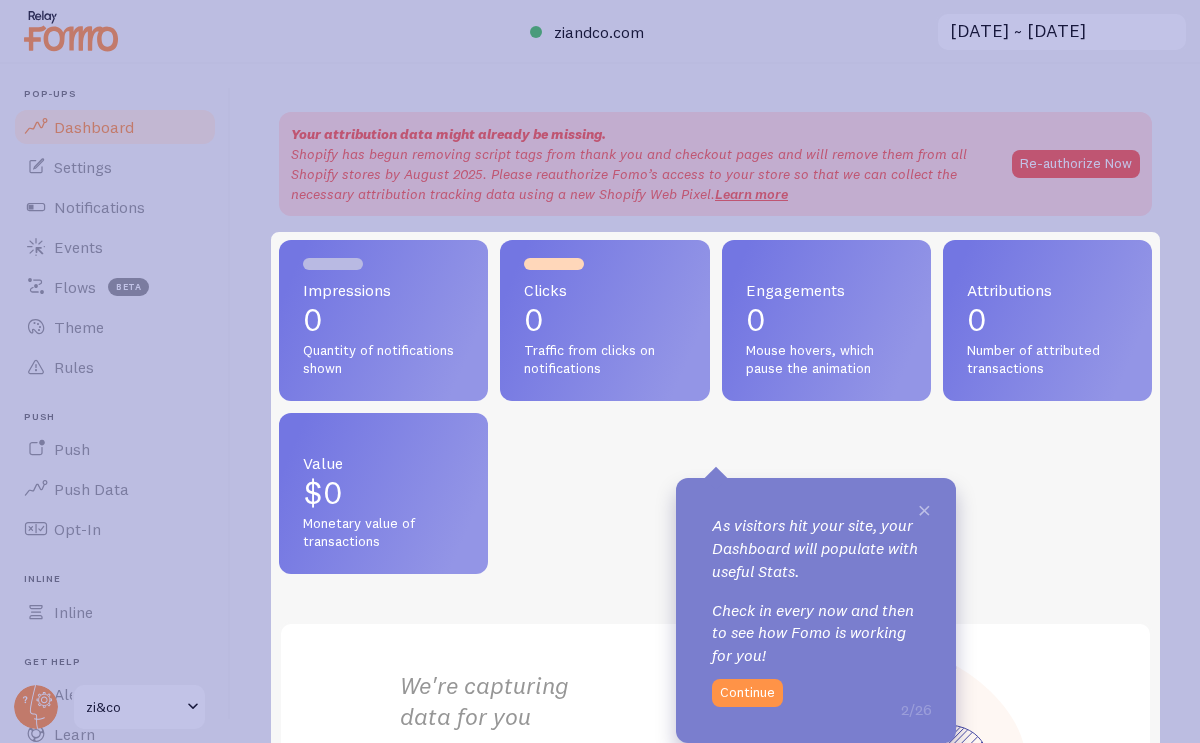 click on "×" at bounding box center (924, 509) 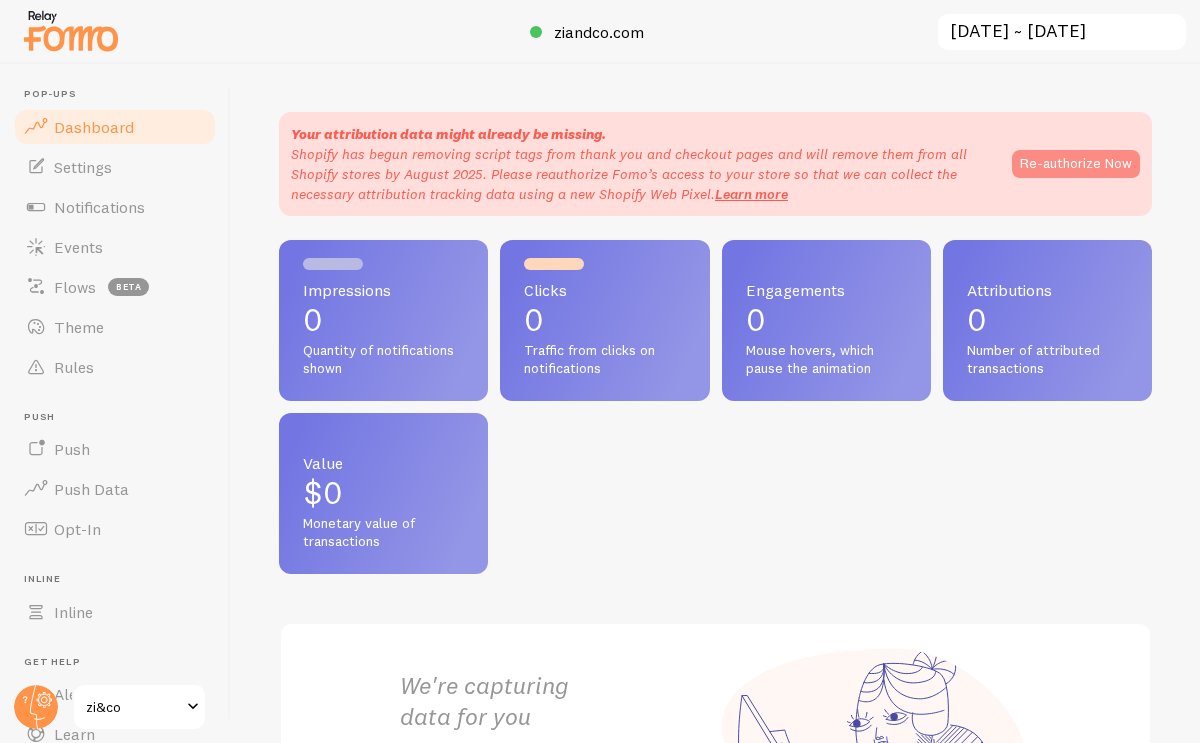 click on "Re-authorize Now" at bounding box center [1076, 164] 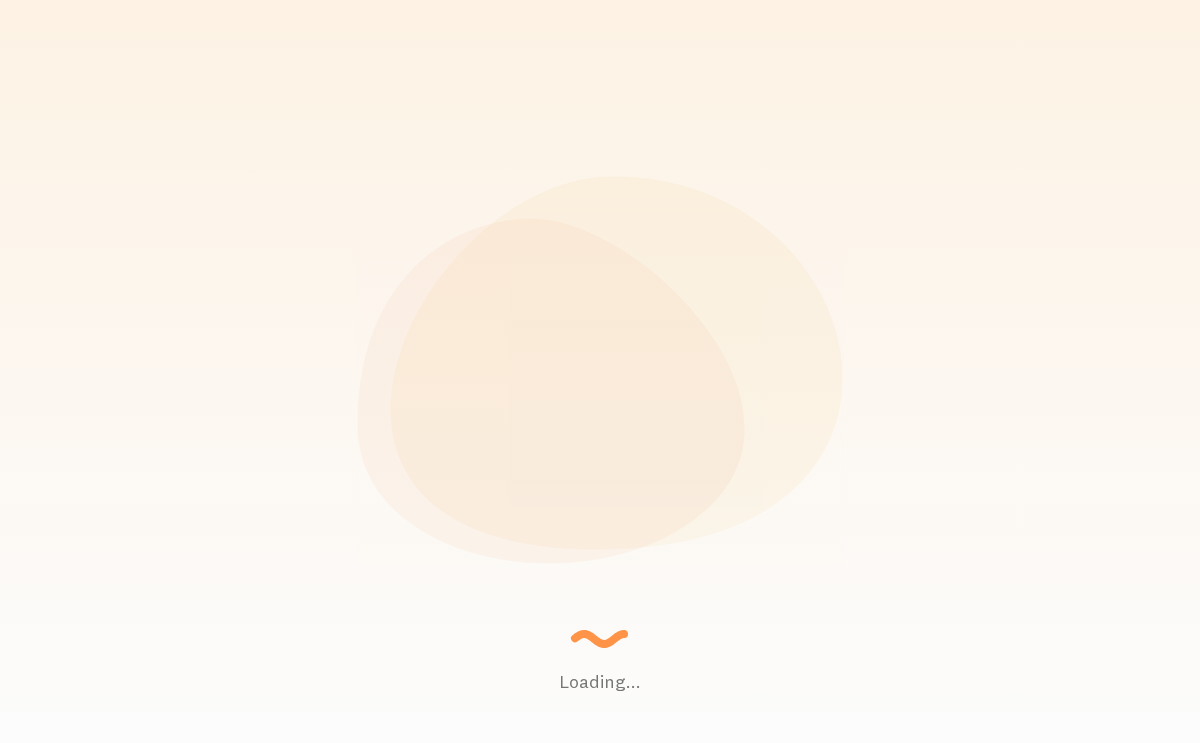 scroll, scrollTop: 0, scrollLeft: 0, axis: both 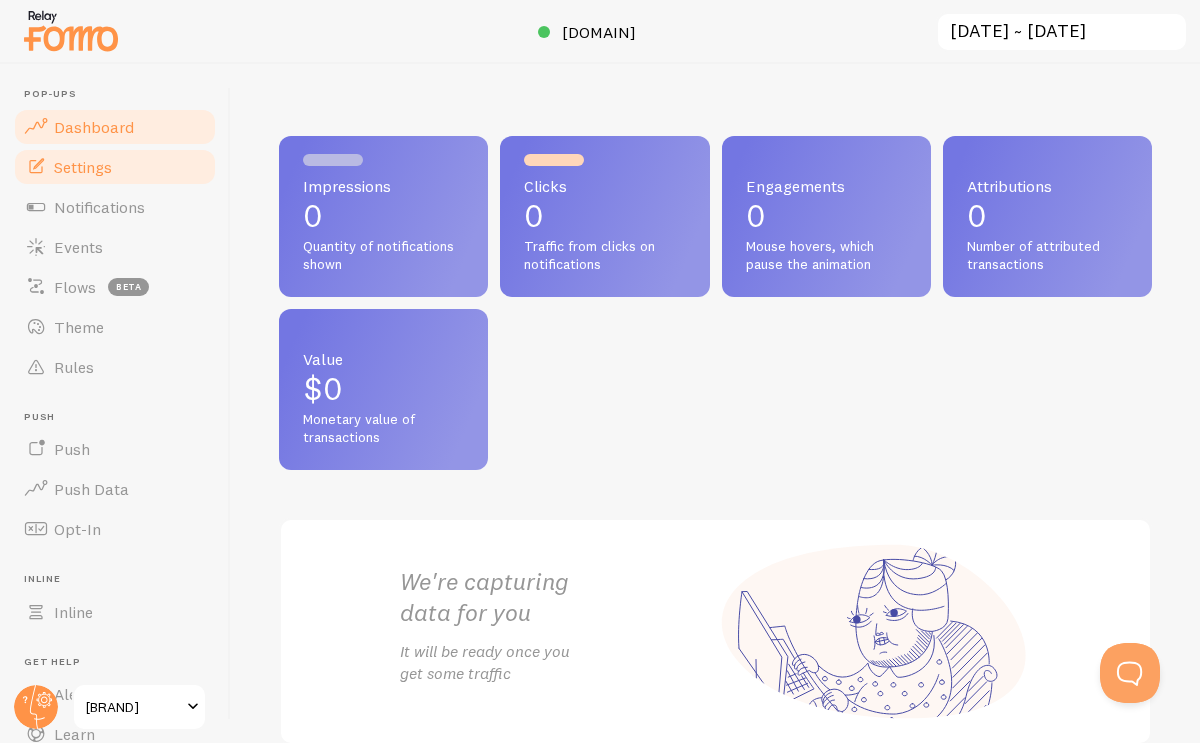 click on "Settings" at bounding box center (115, 167) 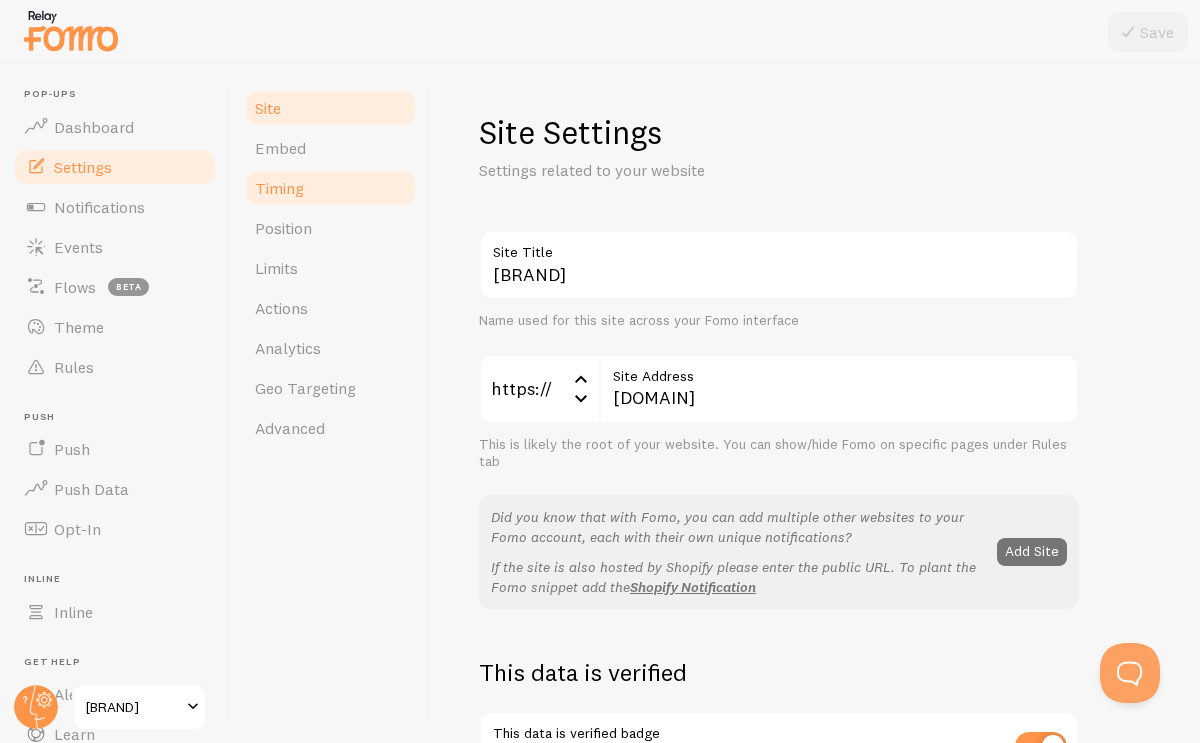 click on "Timing" at bounding box center [330, 188] 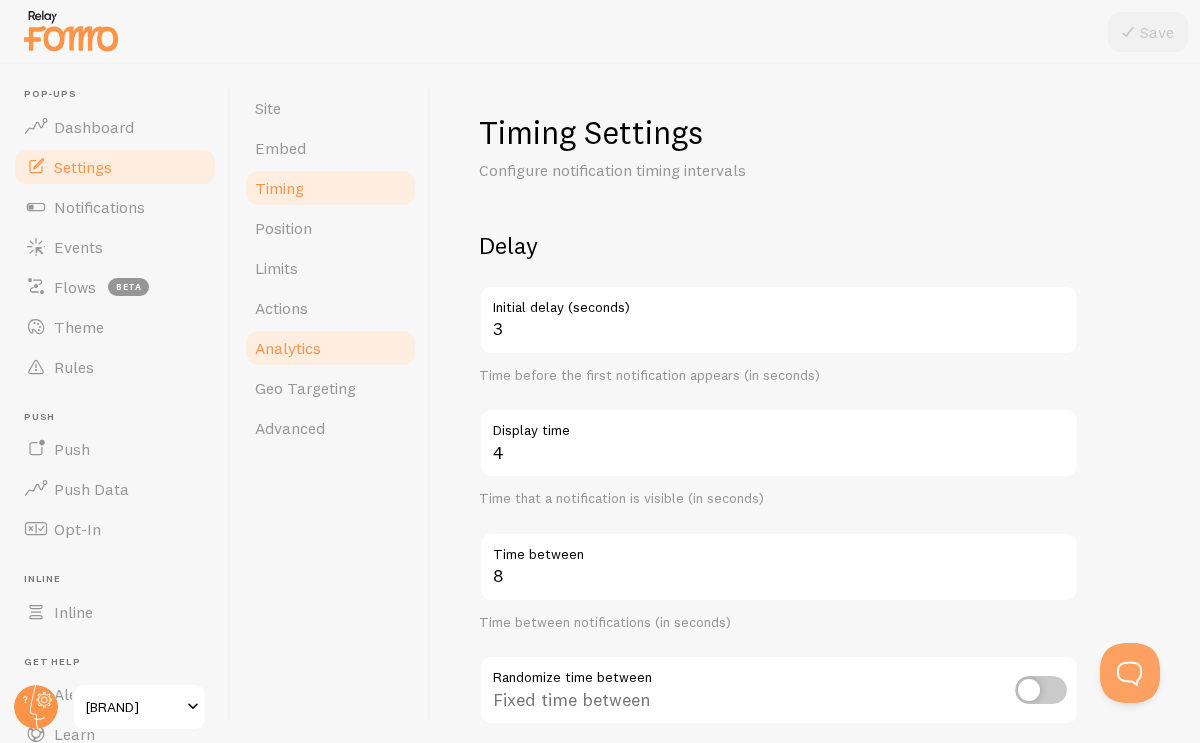 click on "Analytics" at bounding box center [330, 348] 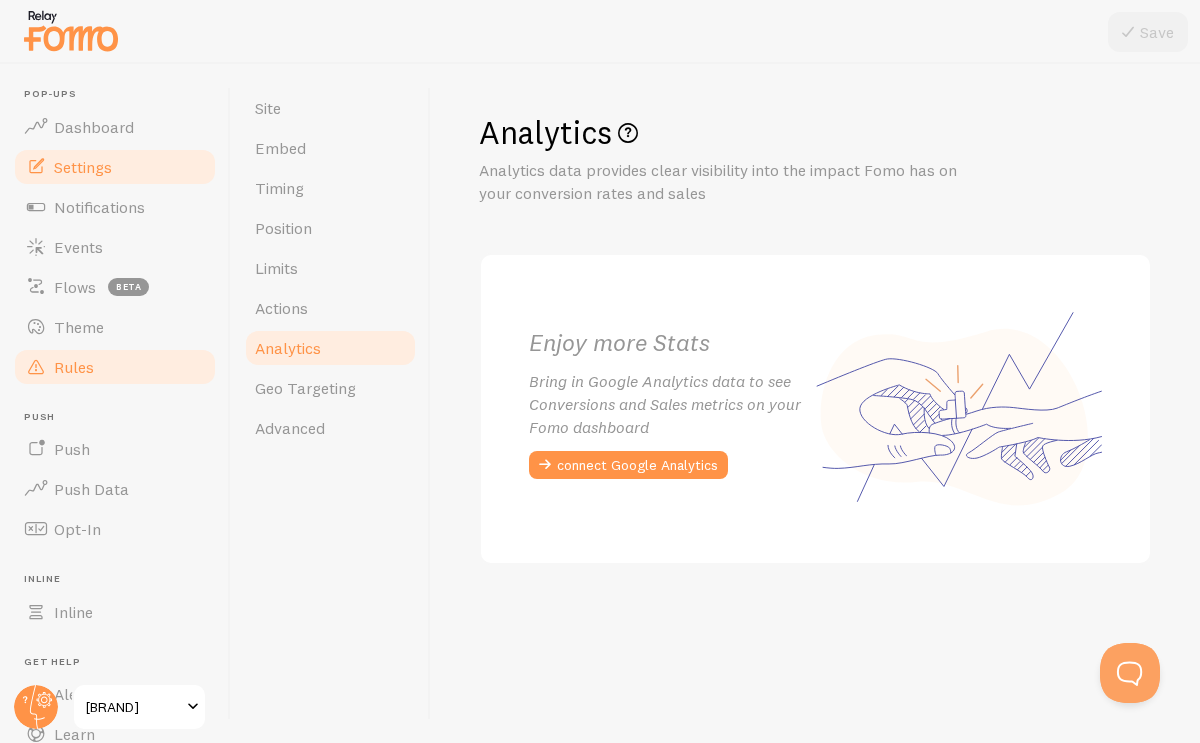 click on "Rules" at bounding box center [115, 367] 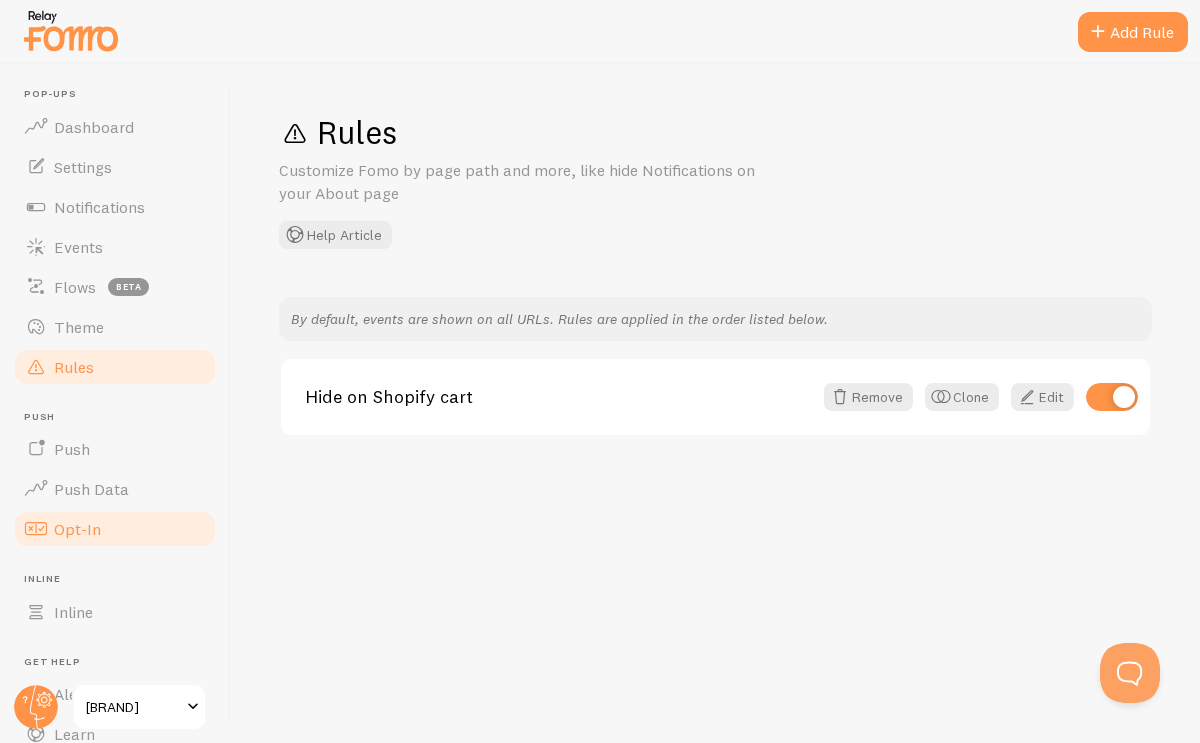click on "Opt-In" at bounding box center [77, 529] 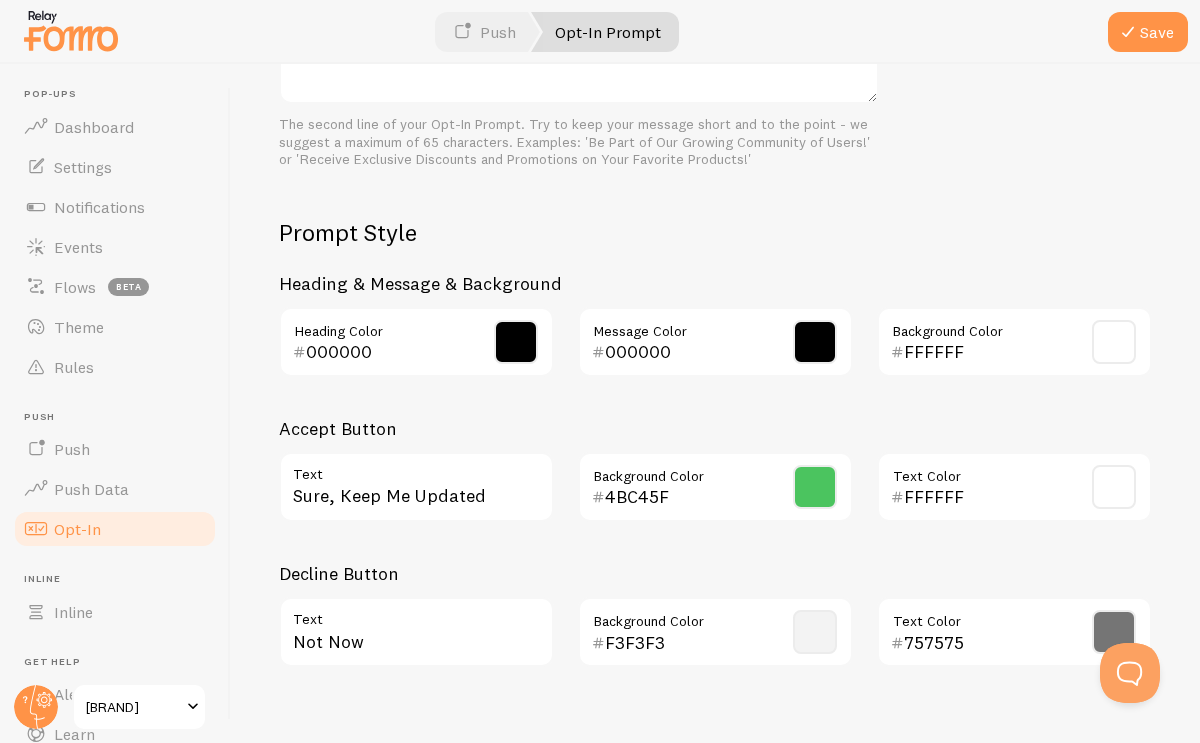 scroll, scrollTop: 825, scrollLeft: 0, axis: vertical 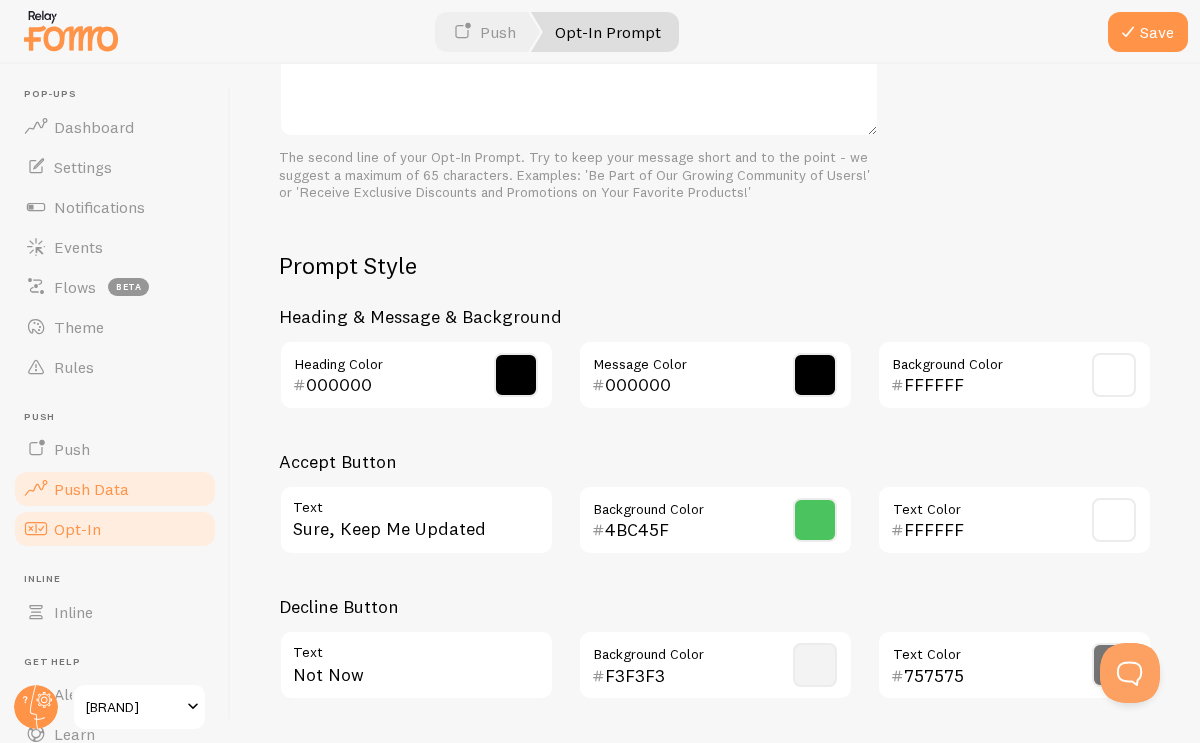 click on "Push Data" at bounding box center (115, 489) 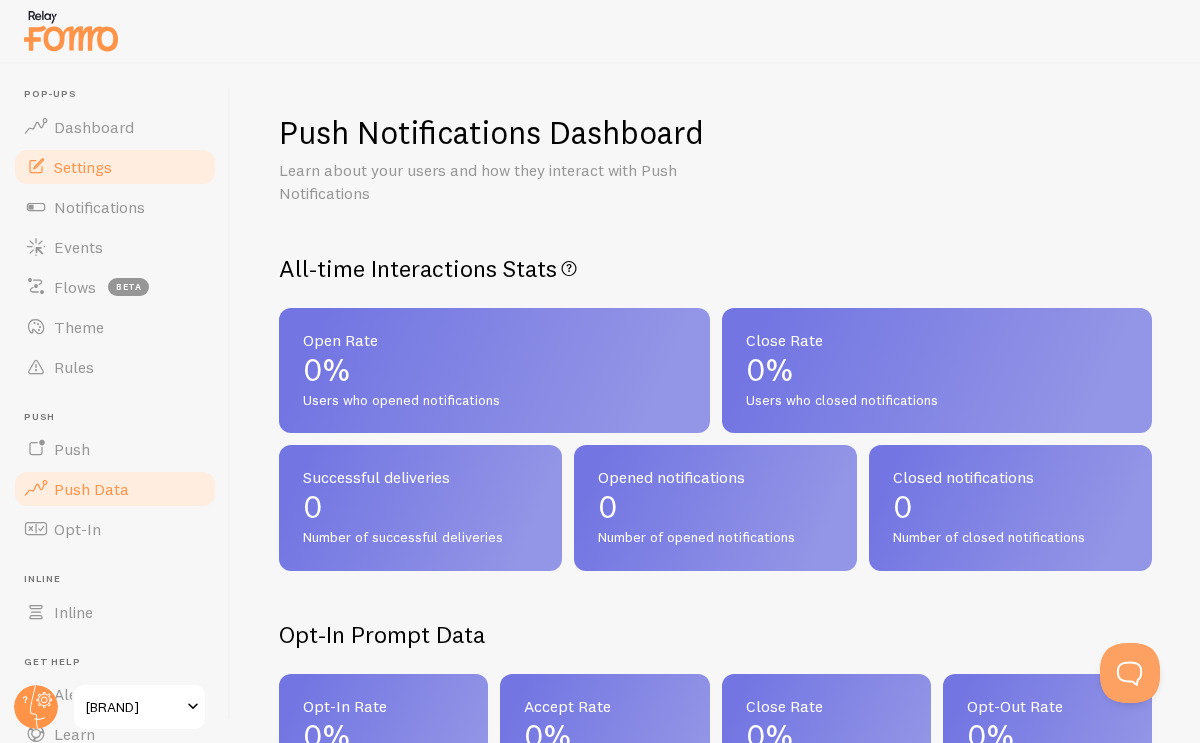 click on "Settings" at bounding box center [115, 167] 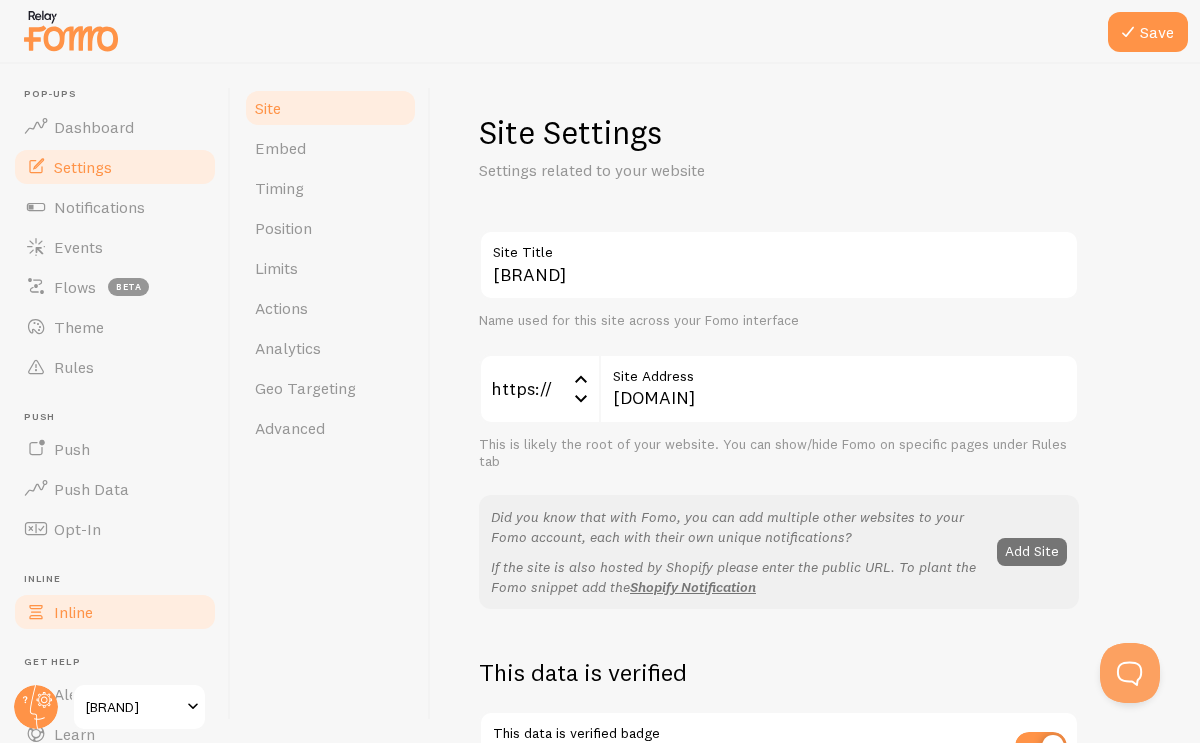 scroll, scrollTop: 123, scrollLeft: 0, axis: vertical 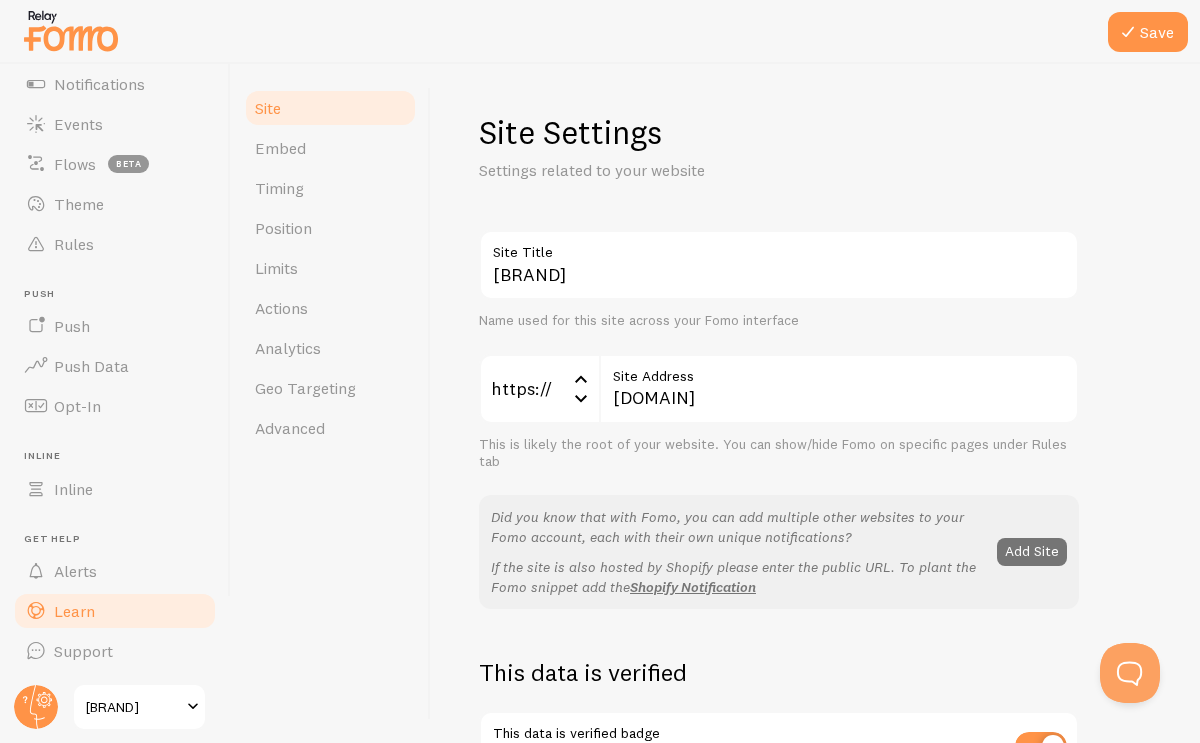 click on "Learn" at bounding box center [115, 611] 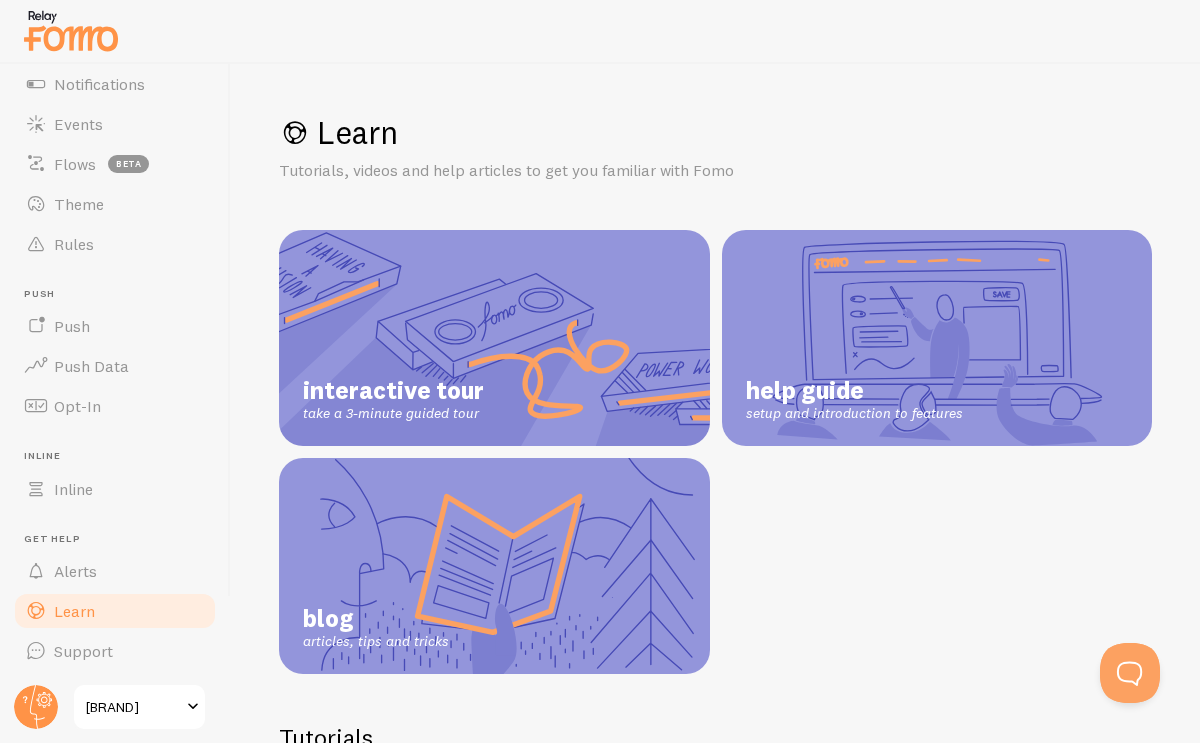 click on "help guide
setup and introduction to features" at bounding box center [937, 338] 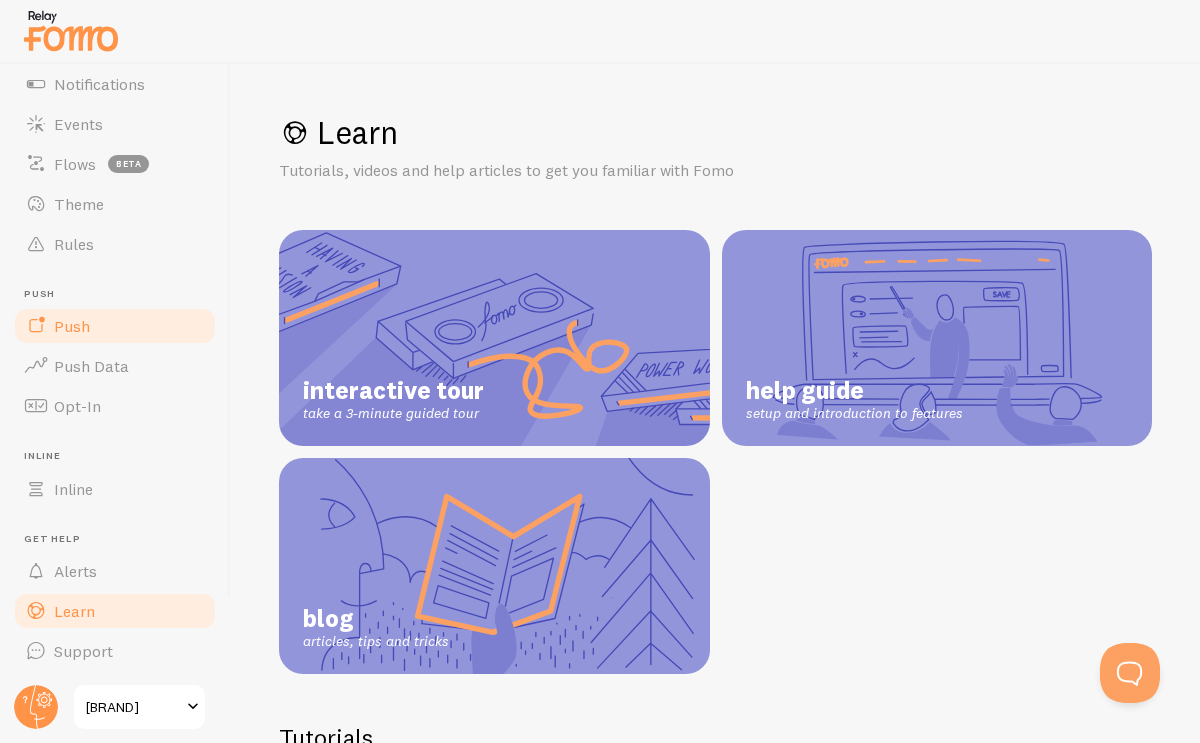 click on "Push" at bounding box center [72, 326] 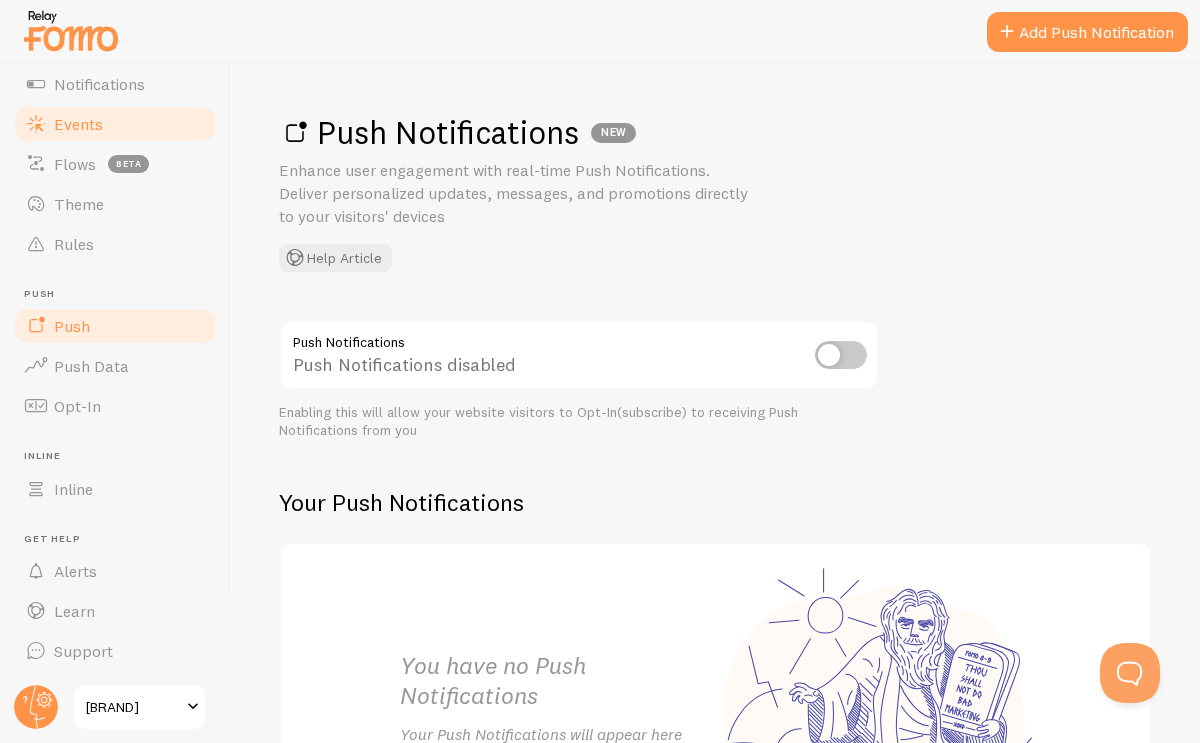 click on "Events" at bounding box center (78, 124) 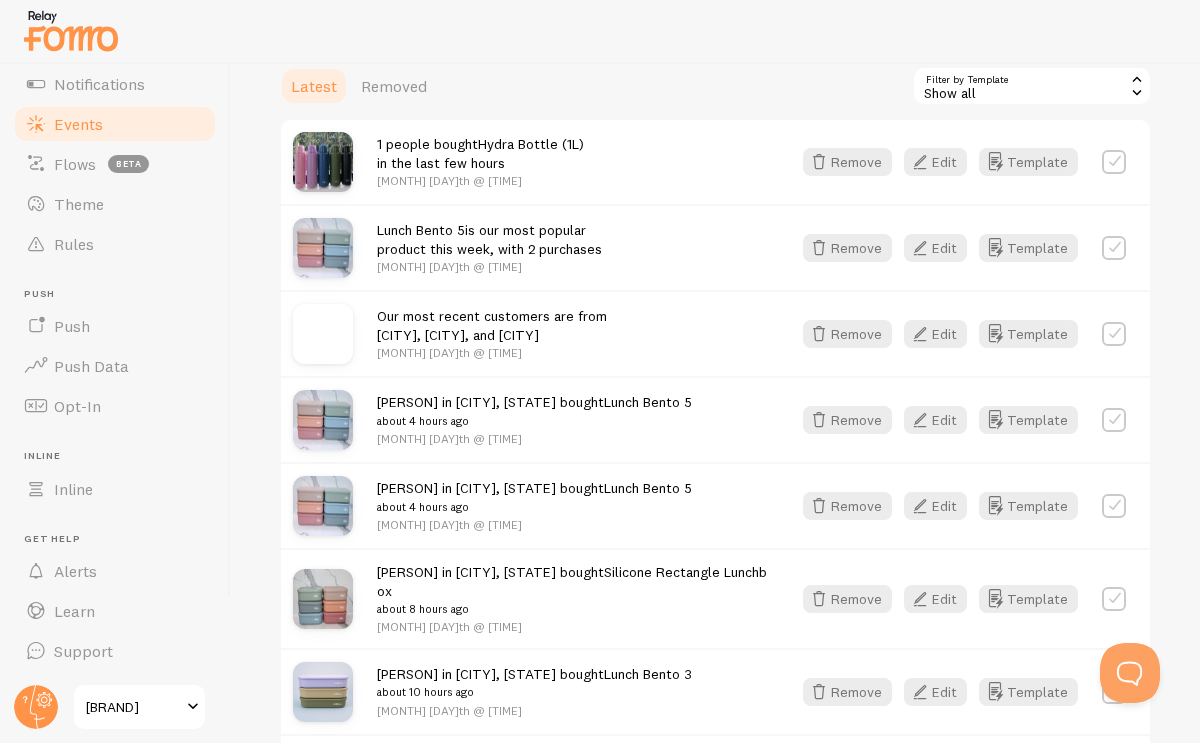 scroll, scrollTop: 0, scrollLeft: 0, axis: both 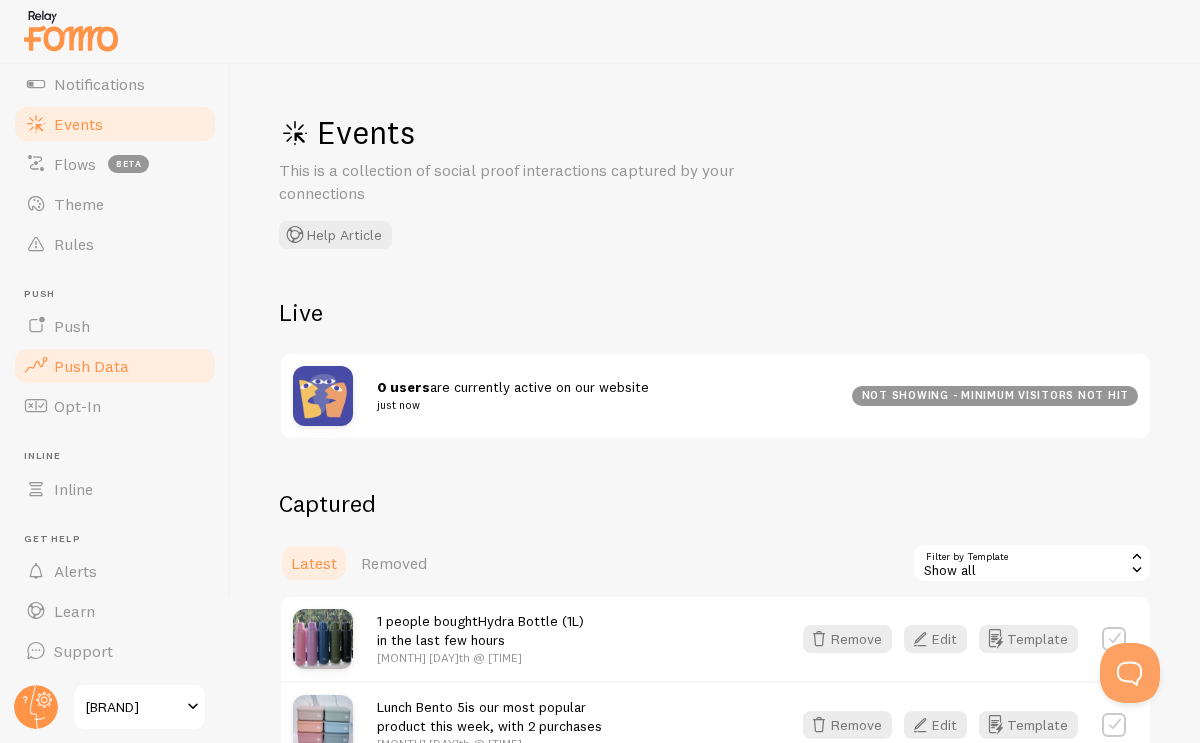 click on "Push Data" at bounding box center [115, 366] 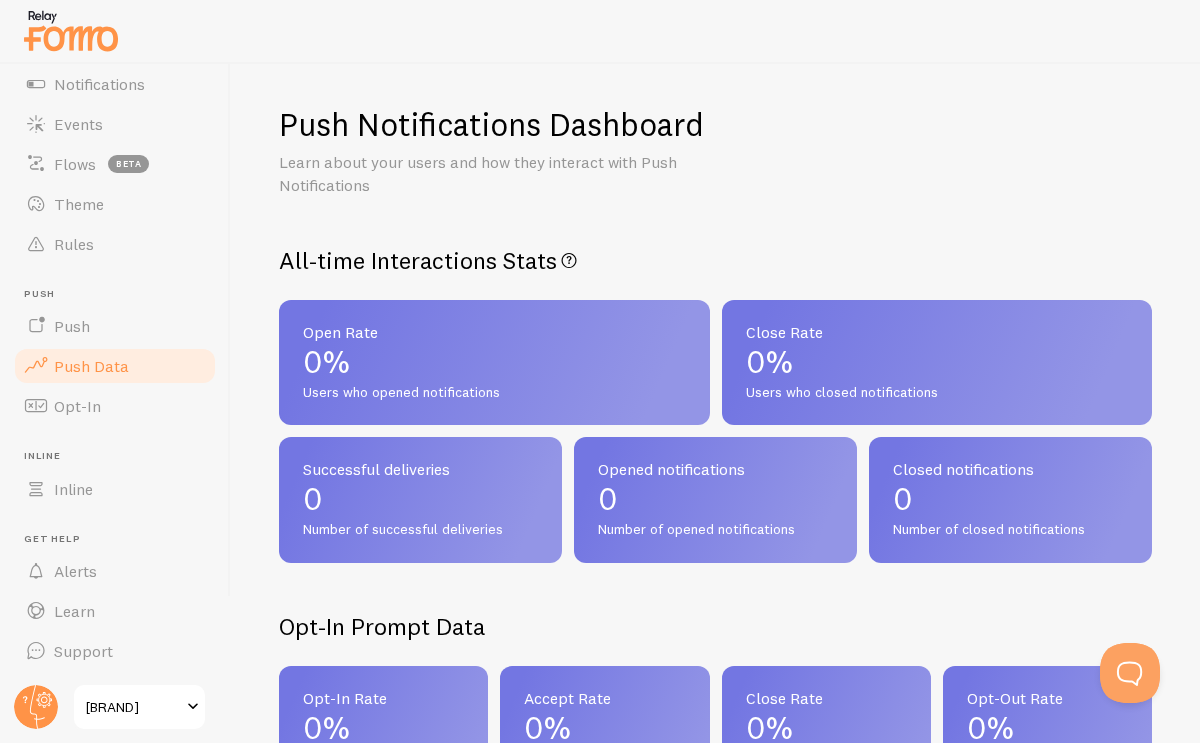 scroll, scrollTop: 0, scrollLeft: 0, axis: both 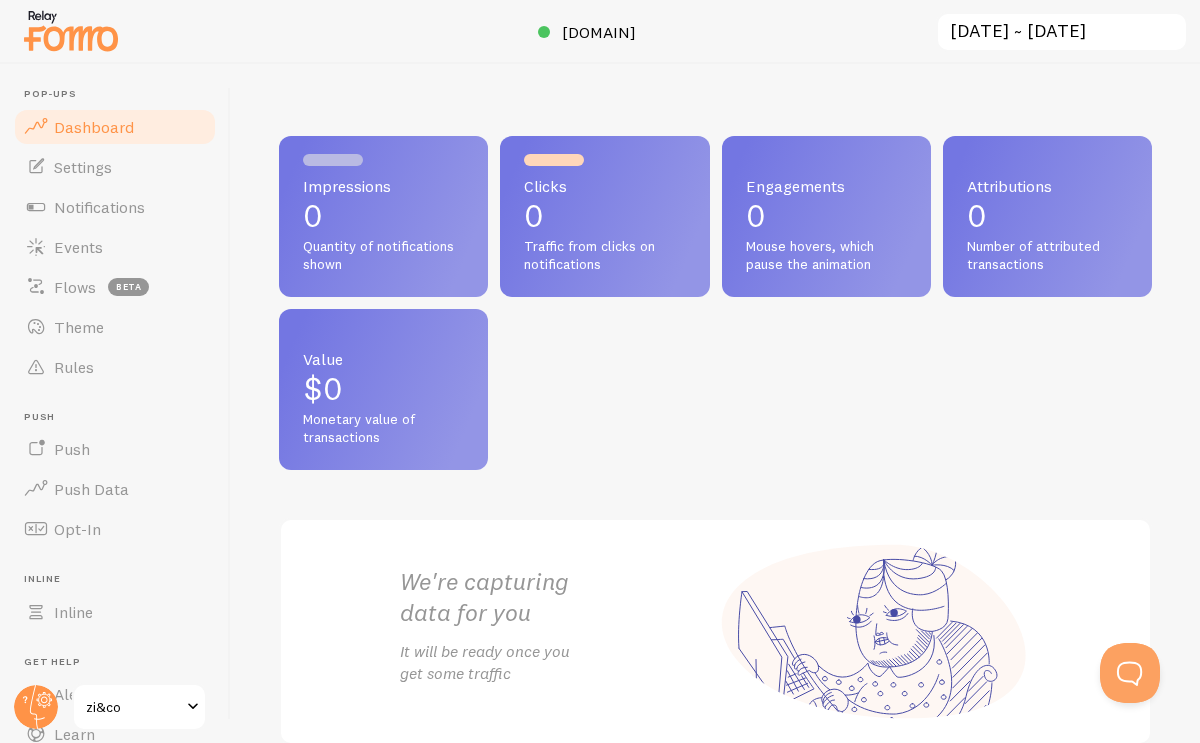click on "[DATE] ~ [DATE]" at bounding box center (1062, 32) 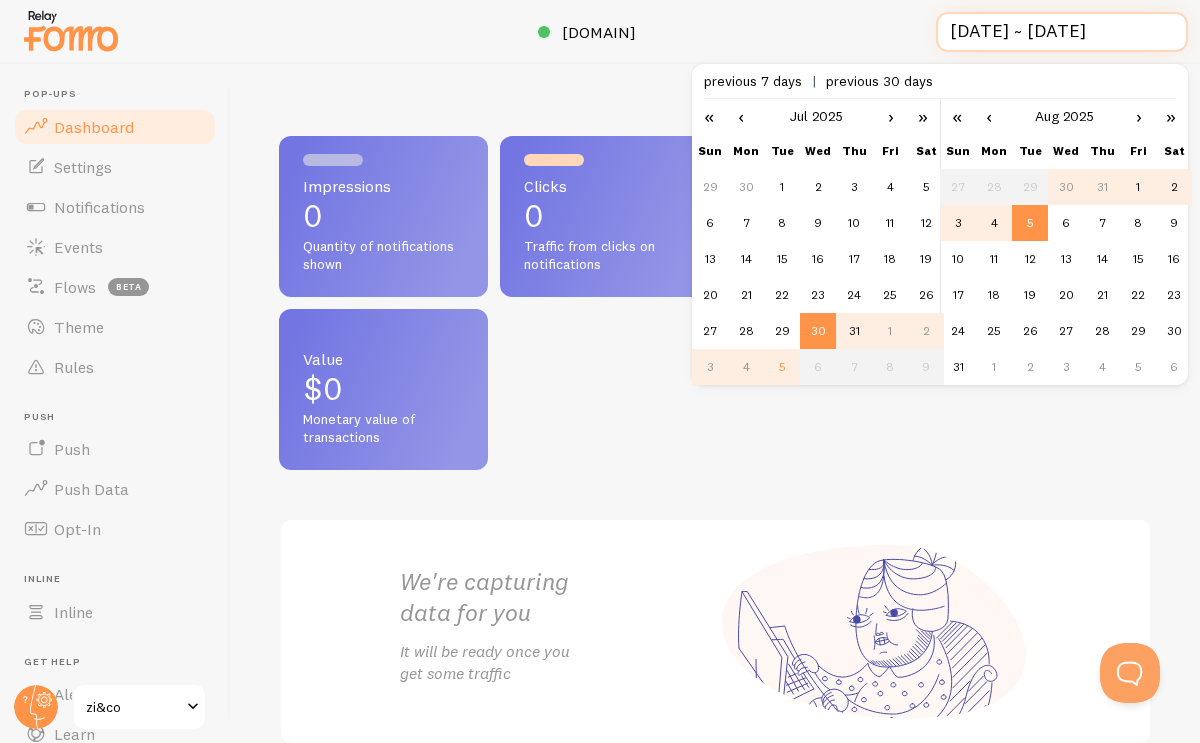 scroll, scrollTop: 0, scrollLeft: 3, axis: horizontal 